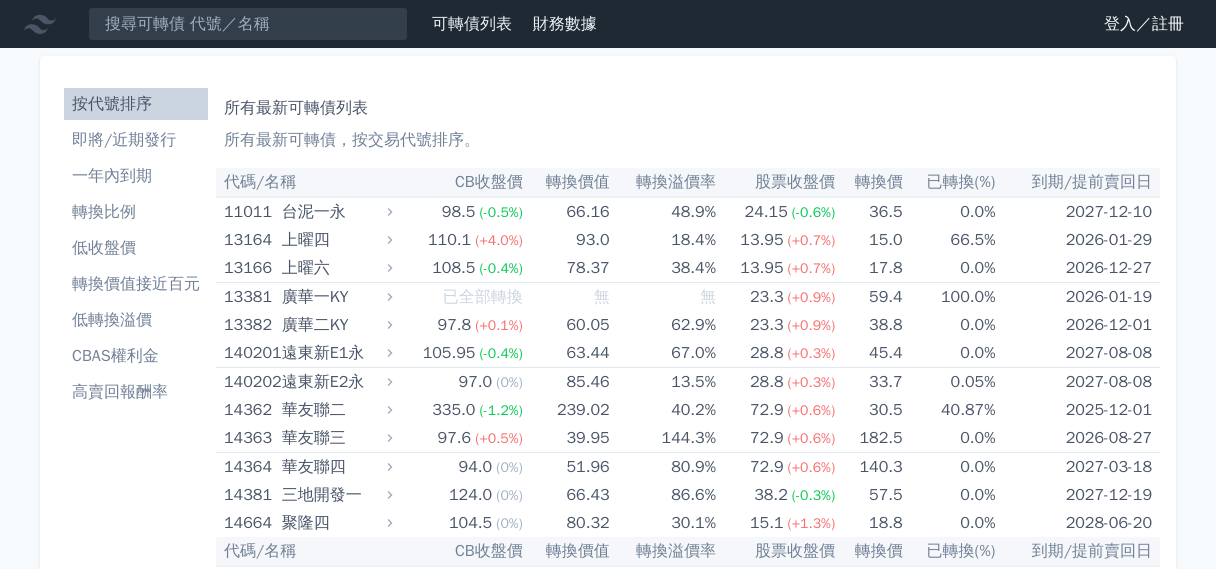 scroll, scrollTop: 0, scrollLeft: 0, axis: both 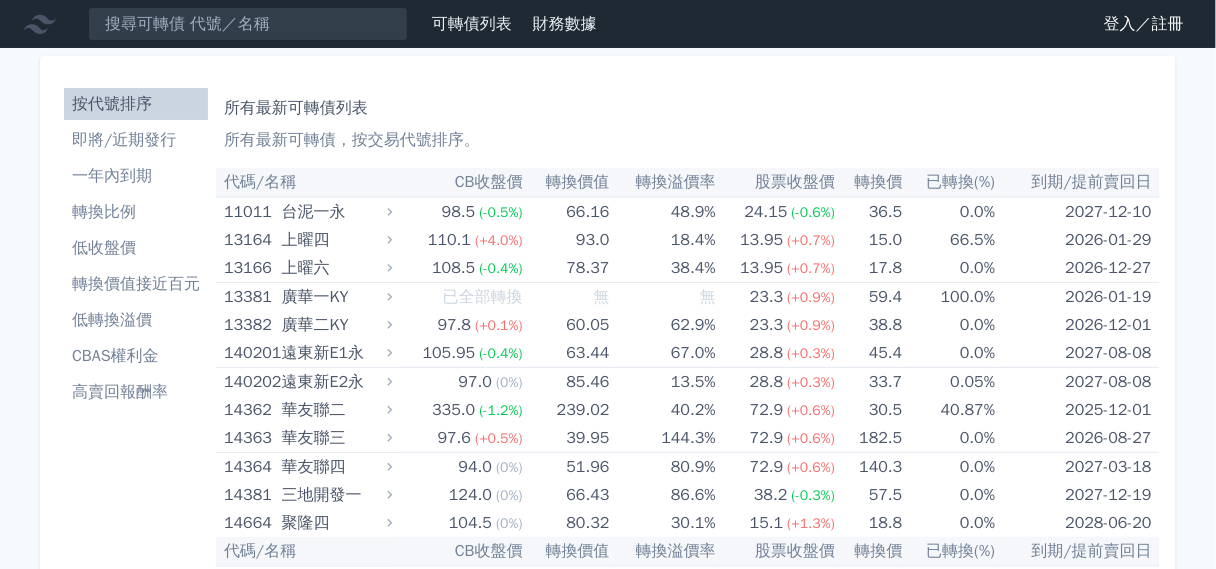 click on "所有最新可轉債，按交易代號排序。" at bounding box center (688, 140) 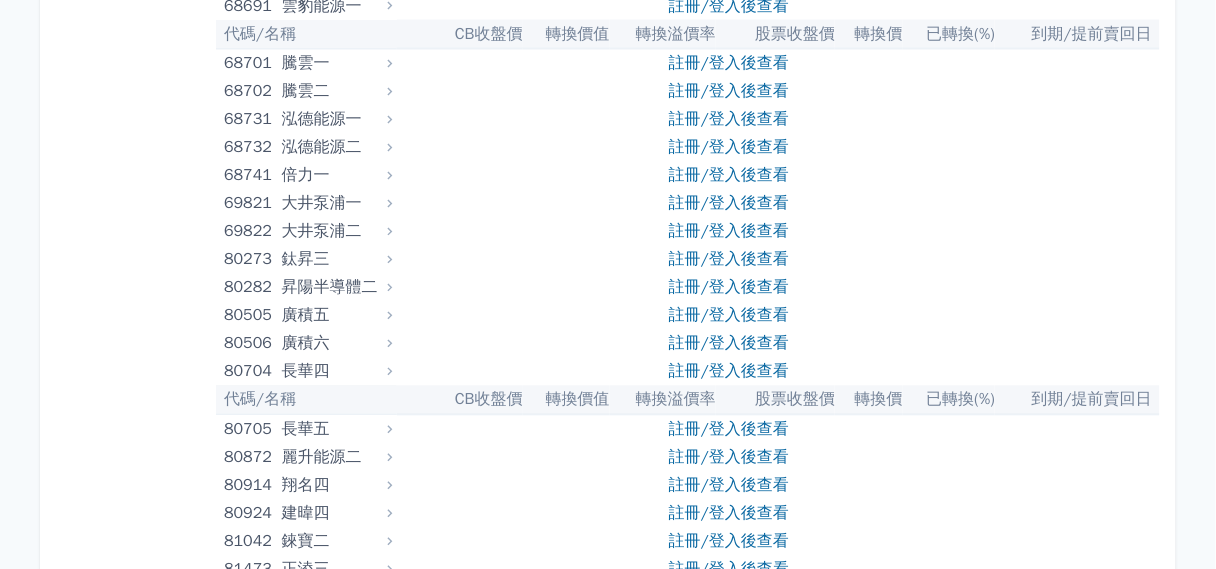 click on "昇陽半導體二" at bounding box center [335, 288] 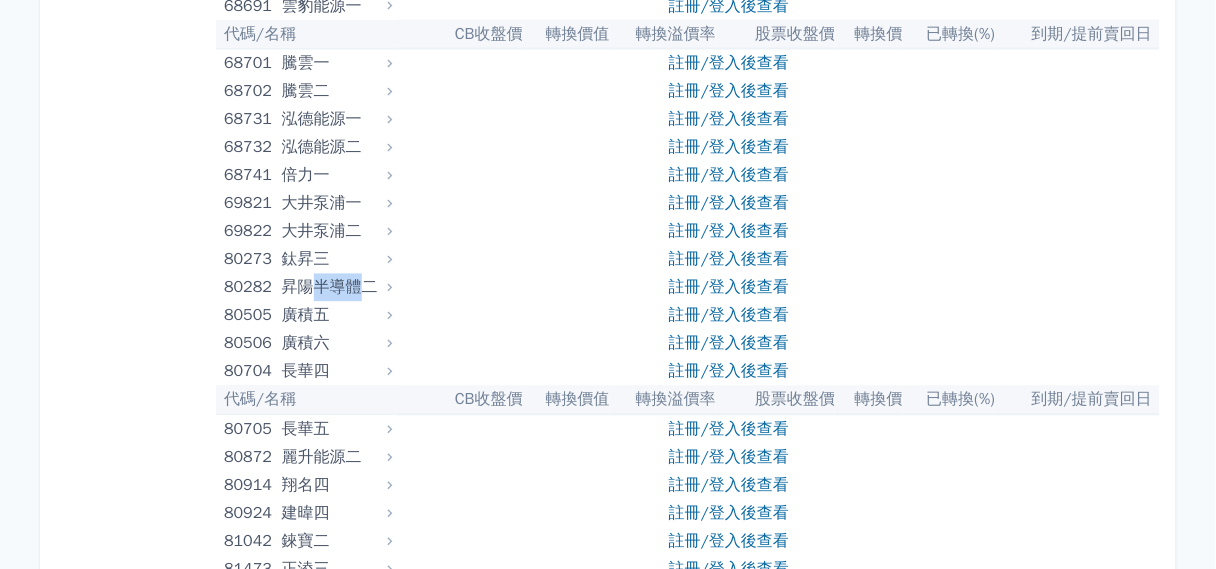 drag, startPoint x: 352, startPoint y: 282, endPoint x: 361, endPoint y: 294, distance: 15 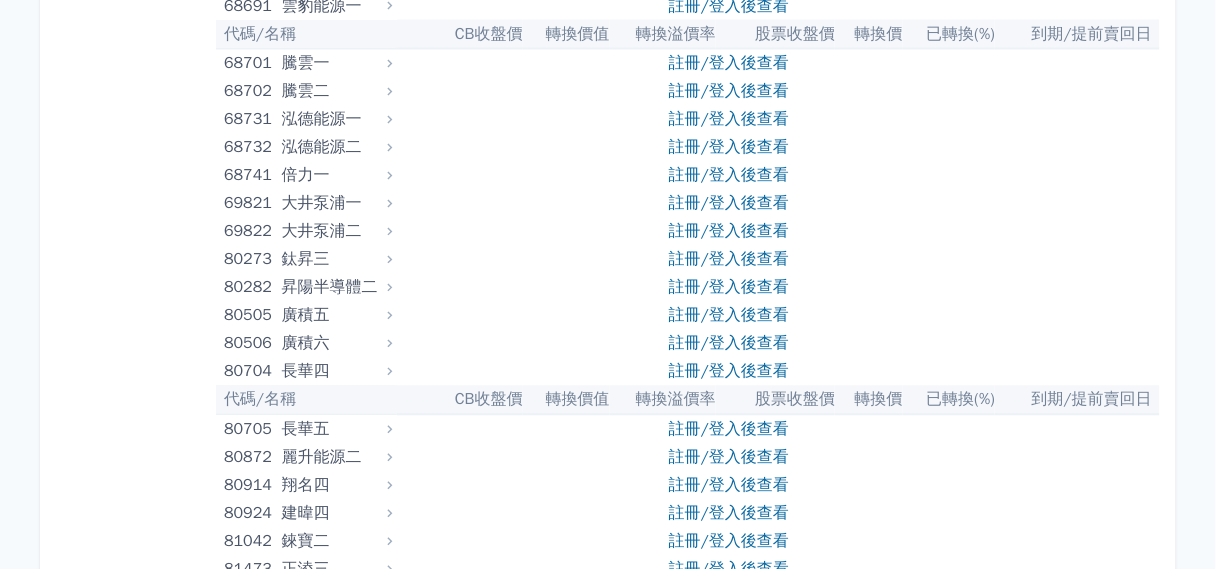click on "80282
昇陽半導體二
註冊/登入後查看" at bounding box center (688, 288) 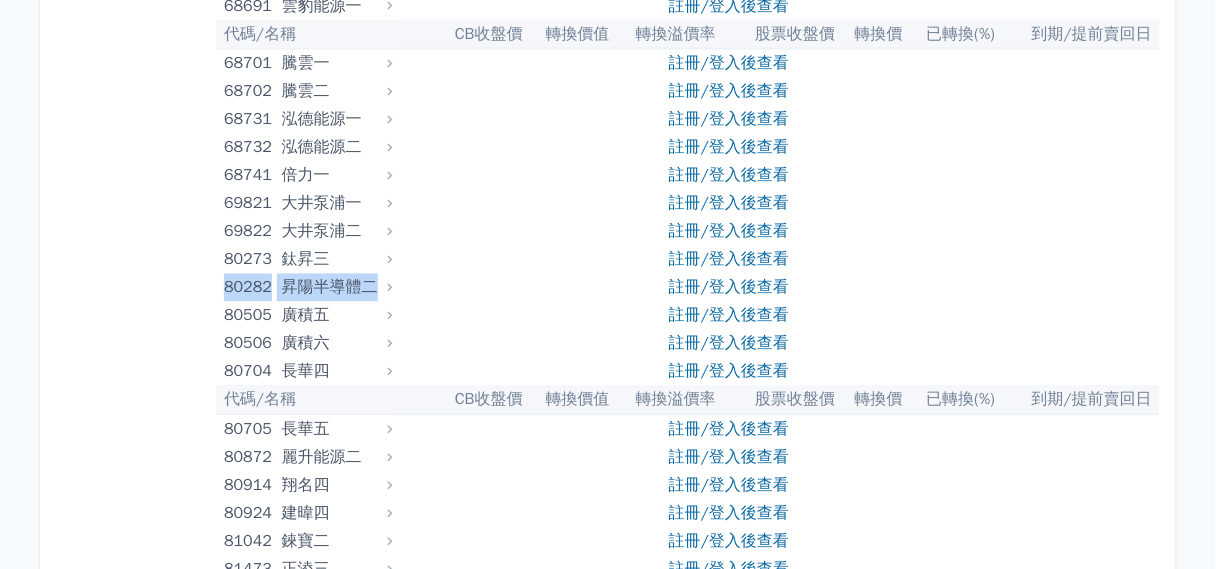 click 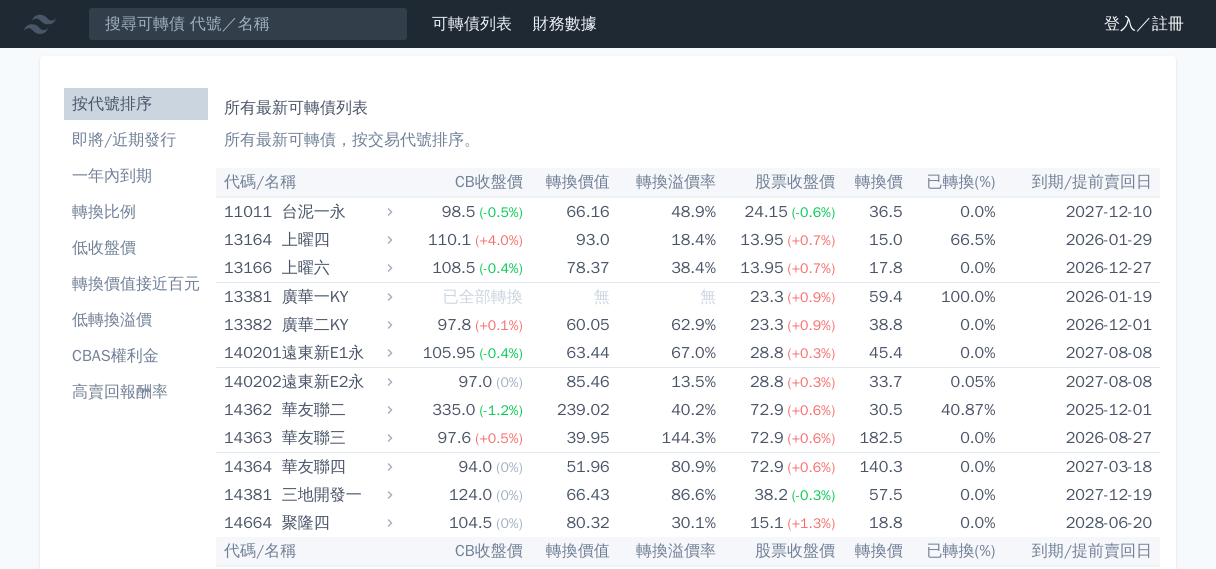 scroll, scrollTop: 0, scrollLeft: 0, axis: both 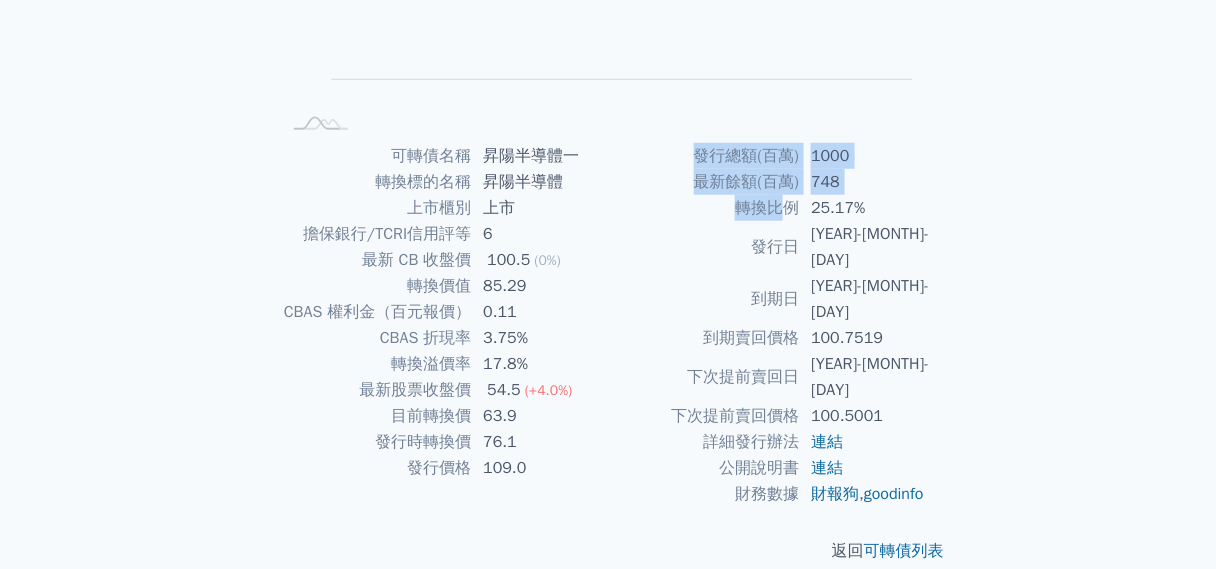 drag, startPoint x: 778, startPoint y: 204, endPoint x: 966, endPoint y: 351, distance: 238.64827 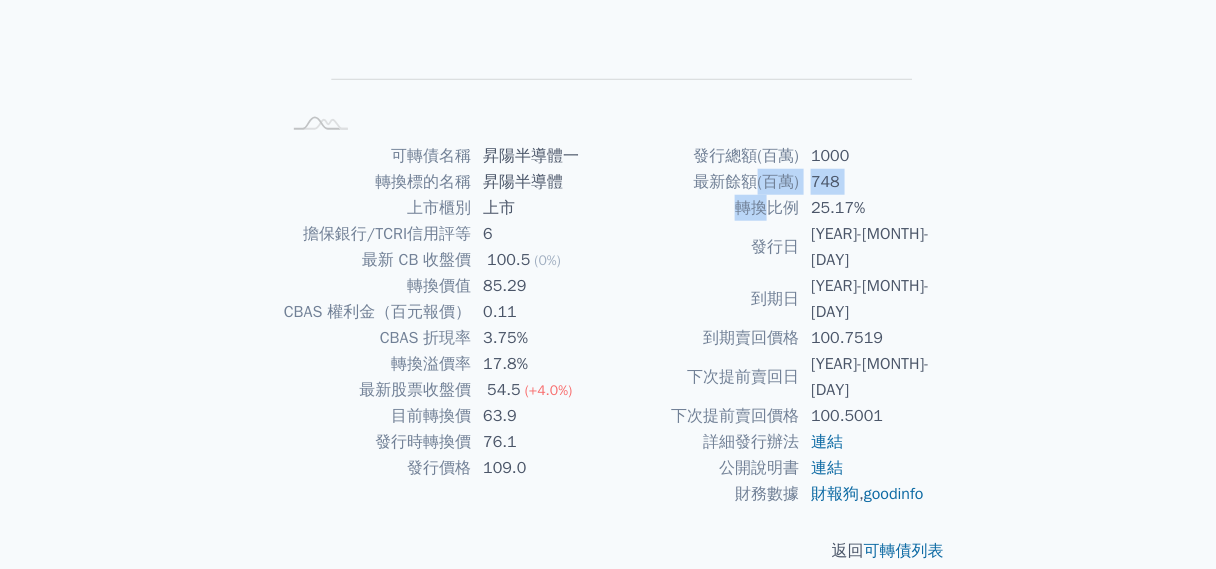 drag, startPoint x: 824, startPoint y: 218, endPoint x: 920, endPoint y: 232, distance: 97.015465 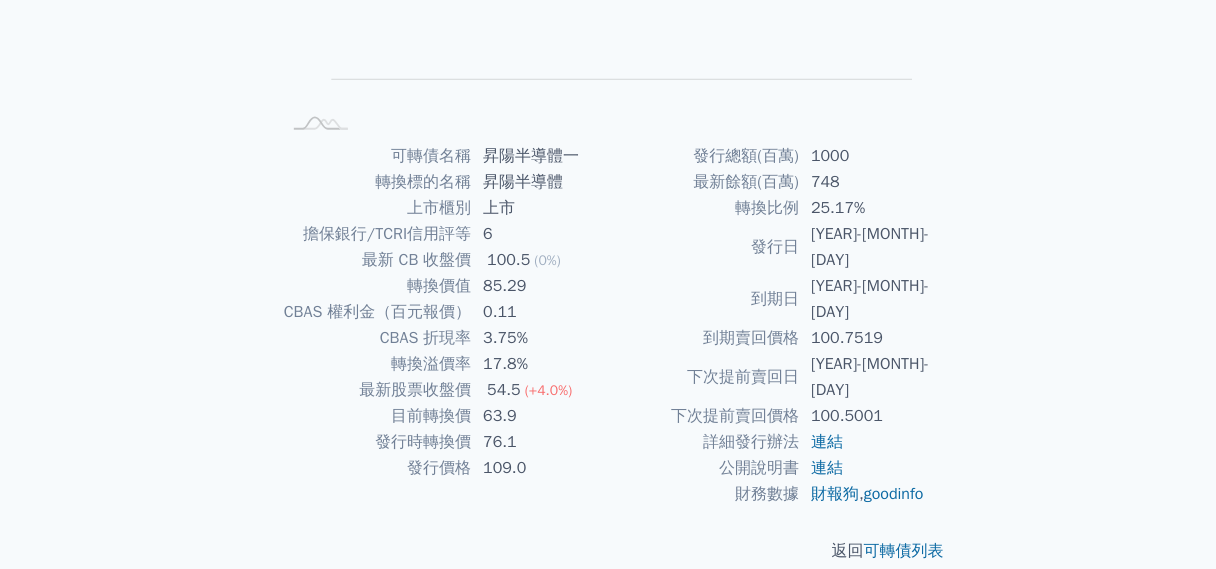 click on "可轉債名稱
[COMPANY_NAME]一
轉換標的名稱
[COMPANY_NAME]
上市櫃別
上市
擔保銀行/TCRI信用評等
6
最新 CB 收盤價
100.5 (0%)
轉換價值
85.29
CBAS 權利金（百元報價）
0.11
CBAS 折現率
3.75%
轉換溢價率
17.8%
最新股票收盤價
54.5 (+4.0%)
目前轉換價
63.9
發行時轉換價
76.1
發行價格 109.0" at bounding box center [608, 325] 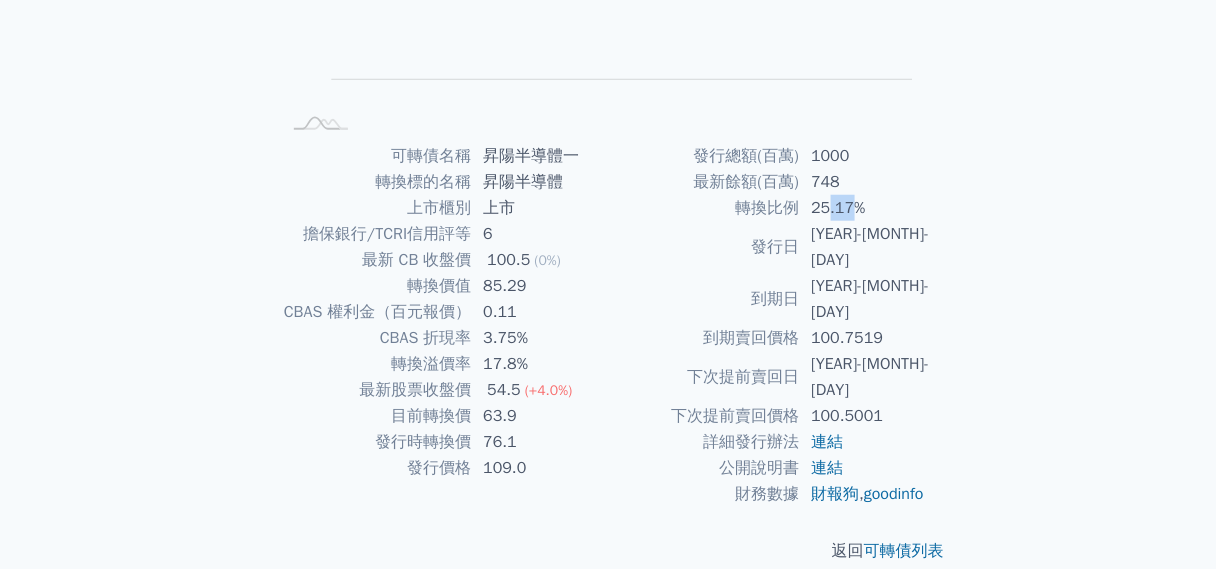 click on "25.17%" at bounding box center (867, 208) 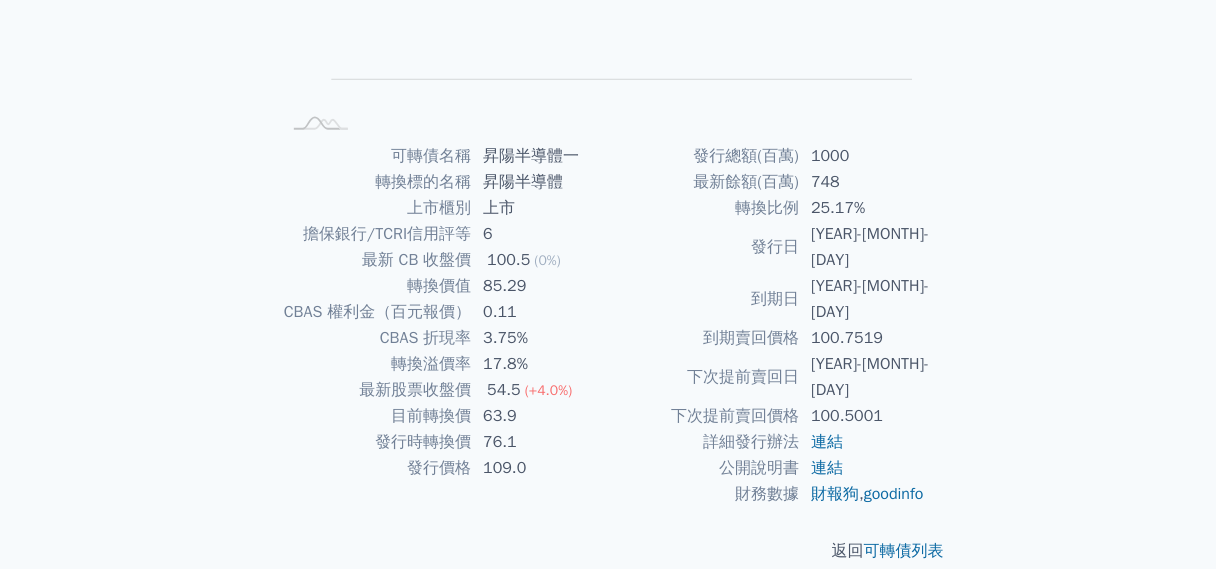 click on "可轉債列表  ›
[NUMBER] [COMPANY_NAME]一
[NUMBER] [COMPANY_NAME]一 可轉債詳細資訊
Zoom Out L L Chart created using amCharts library
可轉債名稱
[COMPANY_NAME]一
轉換標的名稱
[COMPANY_NAME]
上市櫃別
上市
擔保銀行/TCRI信用評等
6
最新 CB 收盤價
100.5 (0%)
轉換價值
85.29
CBAS 權利金（百元報價）
0.11
CBAS 折現率
3.75%
轉換溢價率
17.8%" at bounding box center (608, 143) 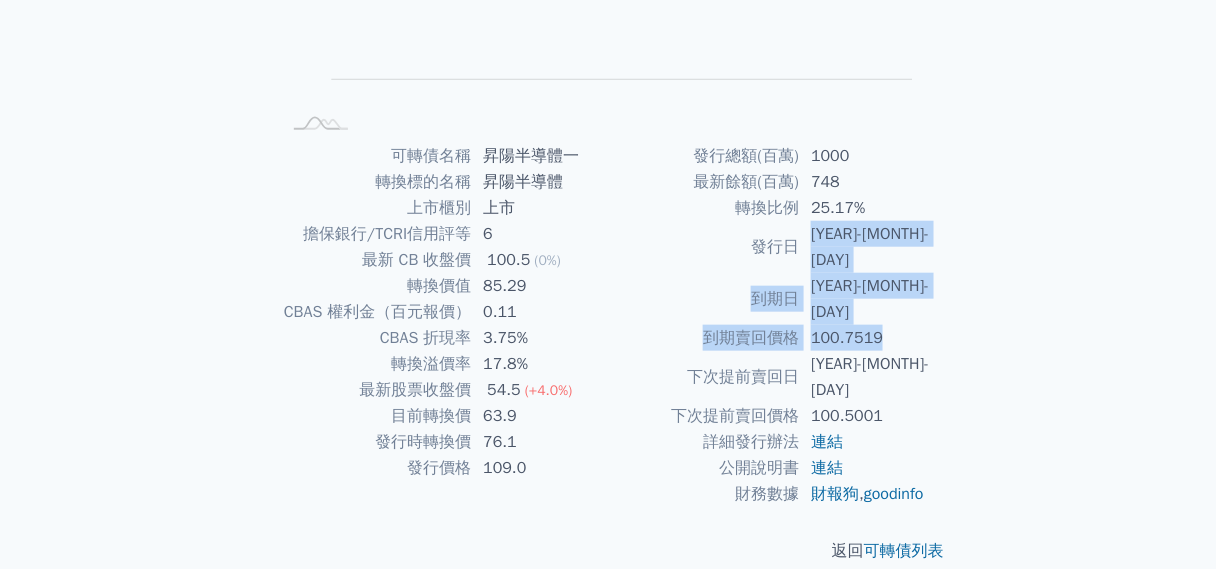 drag, startPoint x: 810, startPoint y: 228, endPoint x: 971, endPoint y: 314, distance: 182.52945 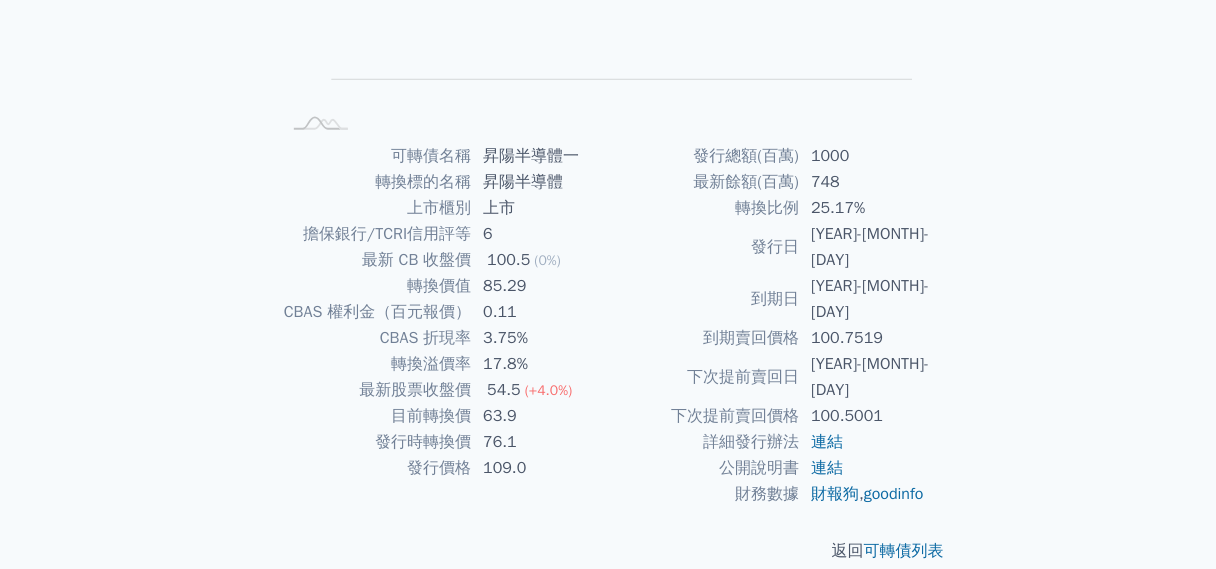 click on "可轉債列表  ›
[NUMBER] [COMPANY_NAME]一
[NUMBER] [COMPANY_NAME]一 可轉債詳細資訊
Zoom Out L L Chart created using amCharts library
可轉債名稱
[COMPANY_NAME]一
轉換標的名稱
[COMPANY_NAME]
上市櫃別
上市
擔保銀行/TCRI信用評等
6
最新 CB 收盤價
100.5 (0%)
轉換價值
85.29
CBAS 權利金（百元報價）
0.11
CBAS 折現率
3.75%
轉換溢價率
17.8%" at bounding box center (608, 143) 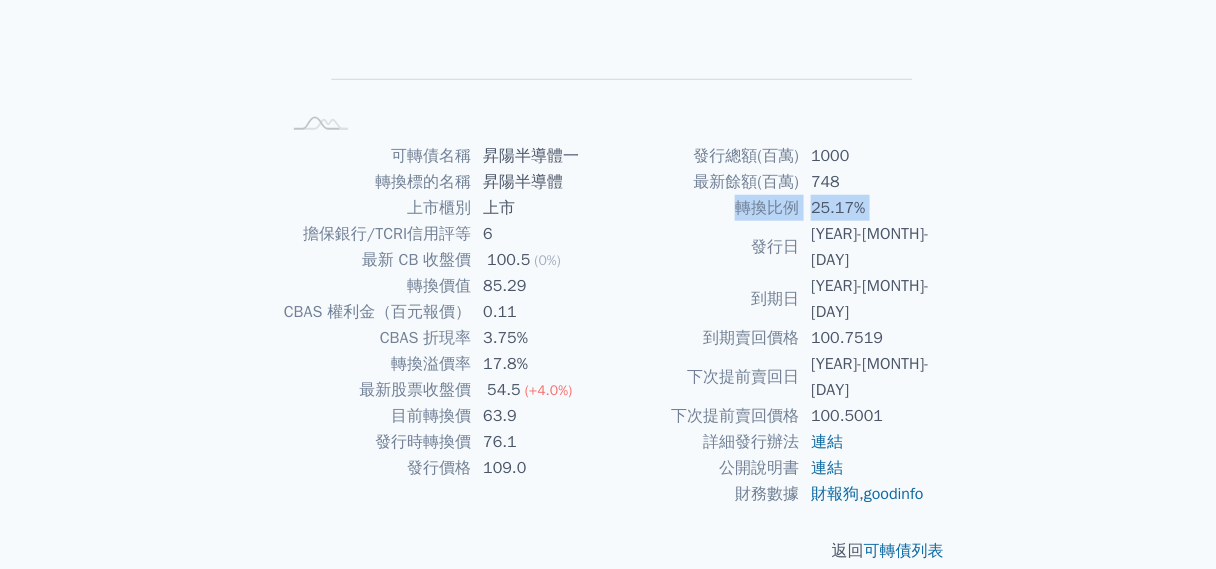 click on "發行總額(百萬)
1000
最新餘額(百萬)
748
轉換比例
25.17%
發行日
[YEAR]-[MONTH]-[DAY]
到期日
[YEAR]-[MONTH]-[DAY]
到期賣回價格
100.7519
下次提前賣回日
[YEAR]-[MONTH]-[DAY]
下次提前賣回價格
100.5001
詳細發行辦法
連結
公開說明書
連結
財務數據
財報狗 ,  goodinfo" at bounding box center [772, 325] 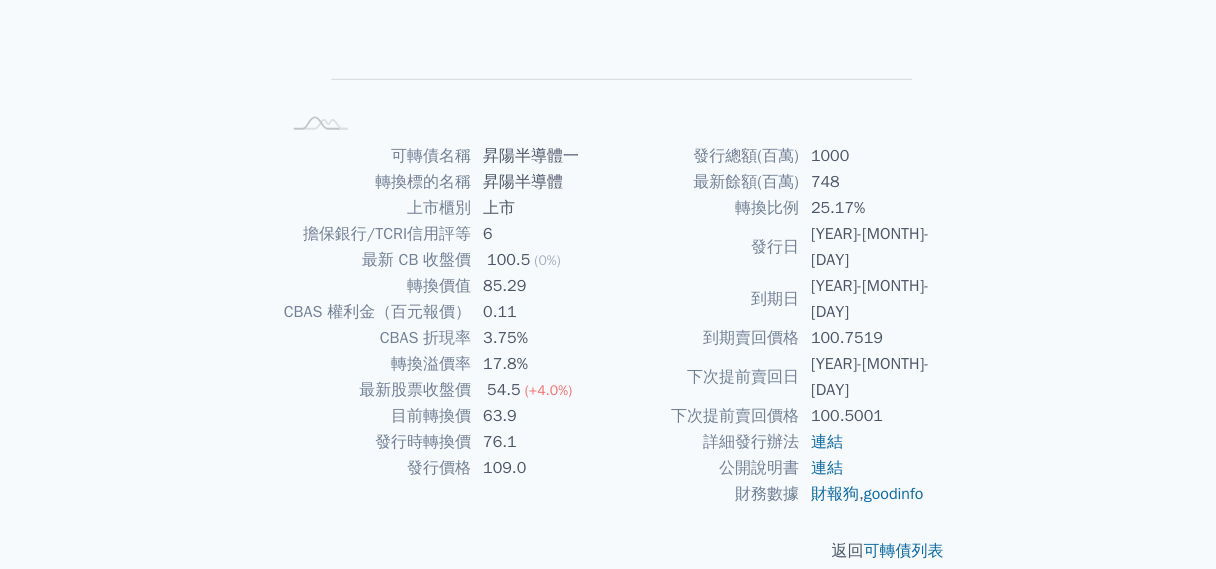 click on "[YEAR]-[MONTH]-[DAY]" at bounding box center (867, 377) 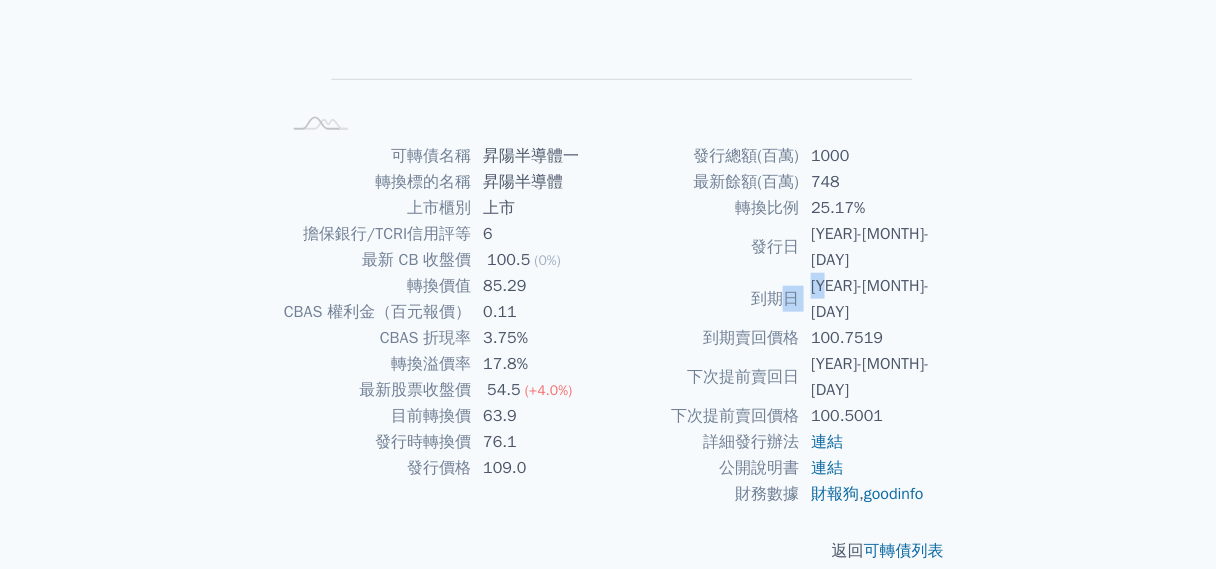 drag, startPoint x: 811, startPoint y: 257, endPoint x: 918, endPoint y: 285, distance: 110.60289 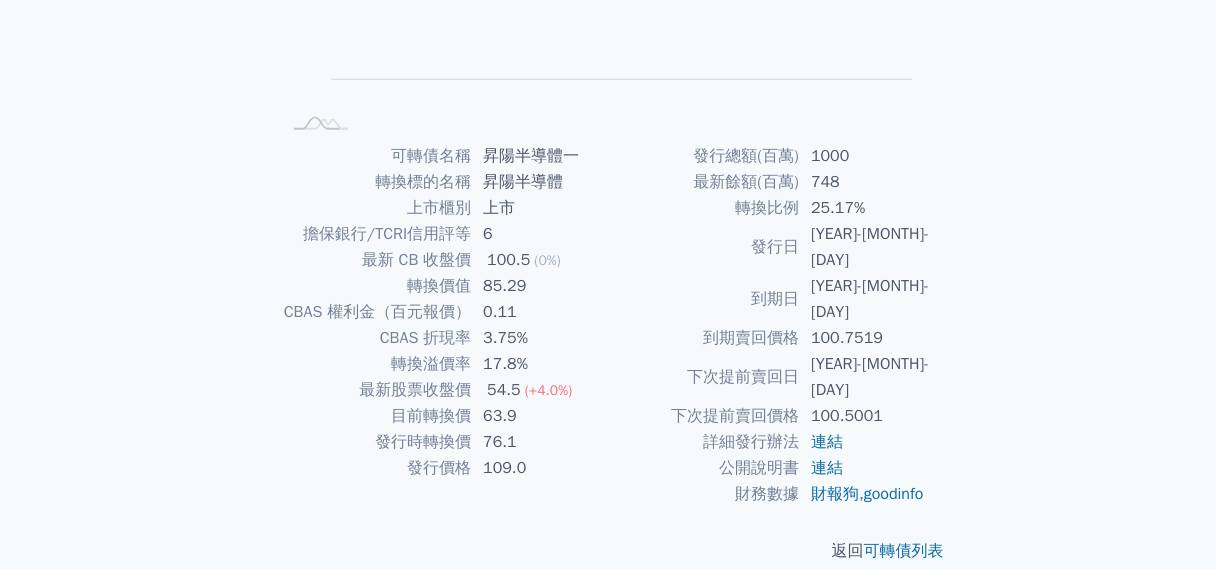 click on "100.7519" at bounding box center (867, 338) 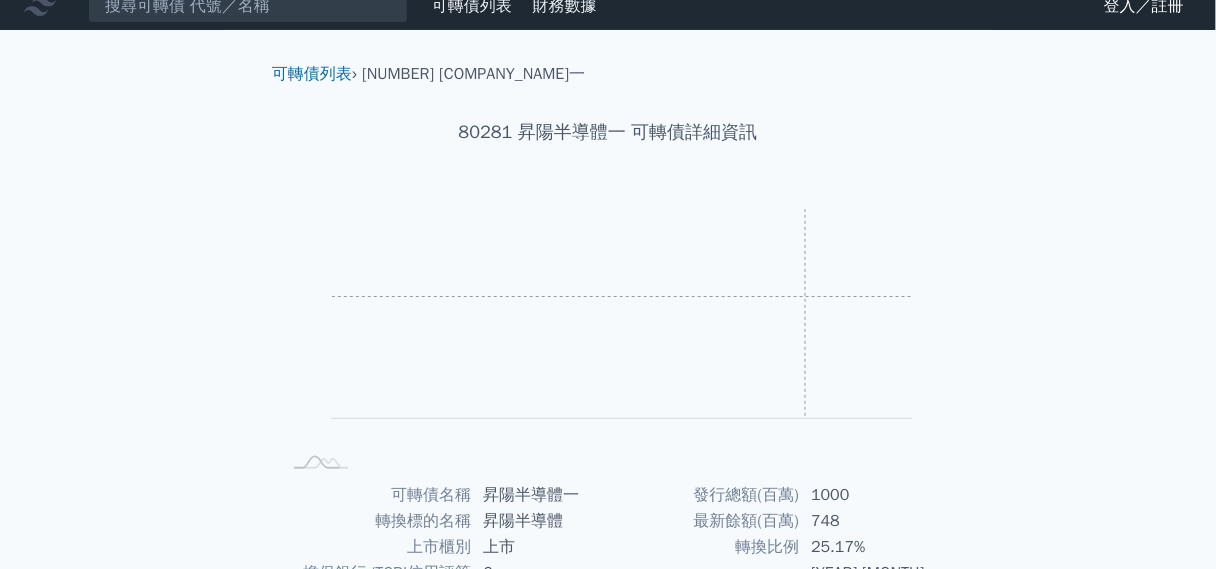 scroll, scrollTop: 0, scrollLeft: 0, axis: both 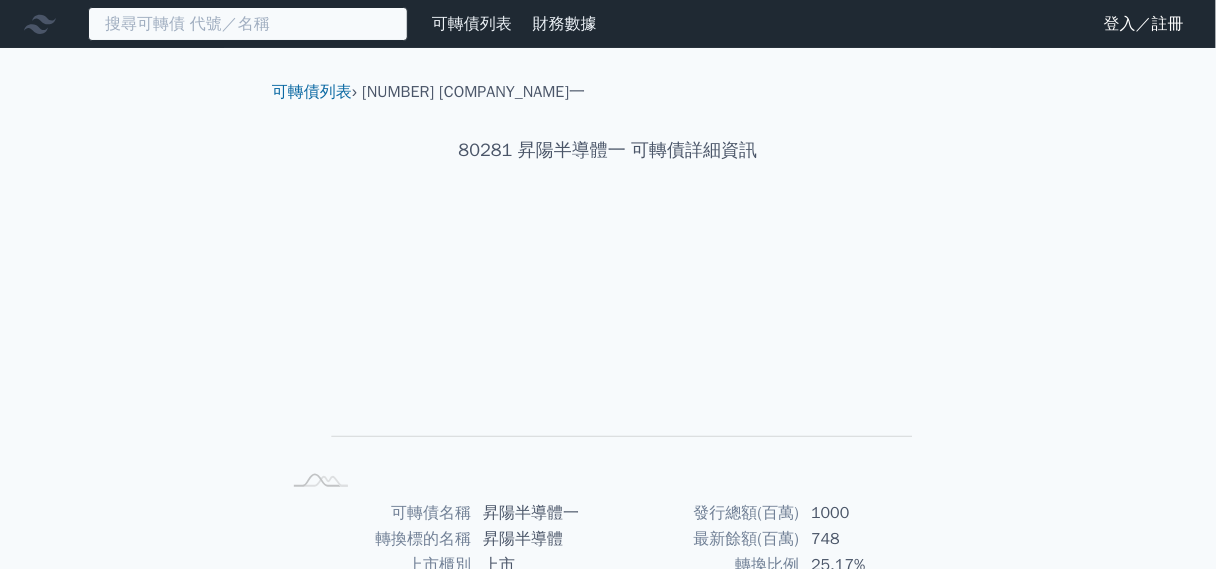 click at bounding box center [248, 24] 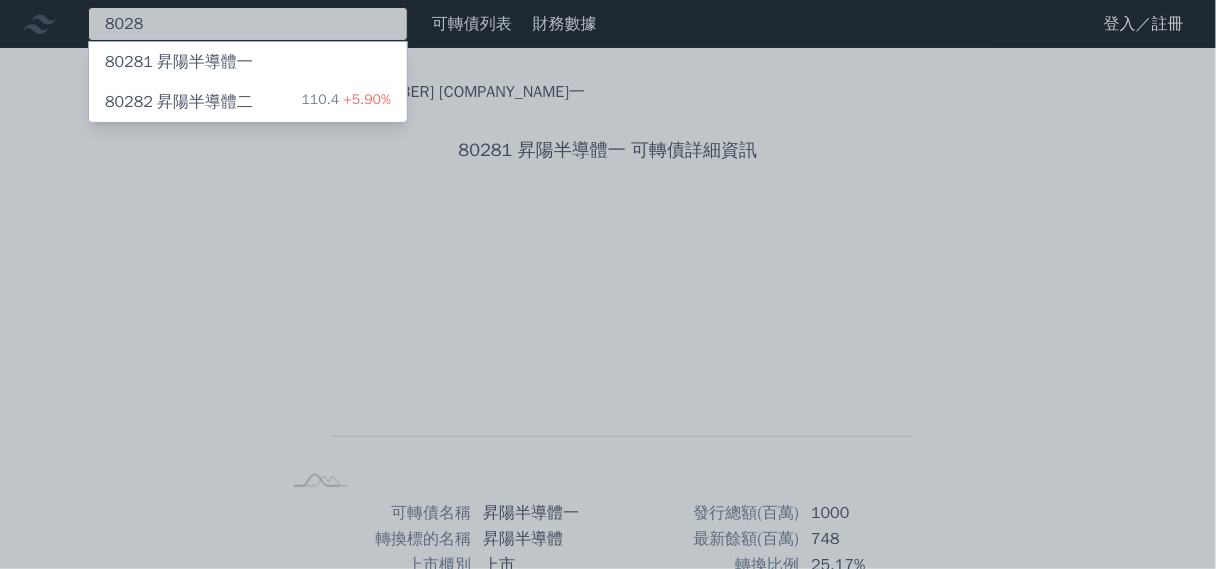 type on "8028" 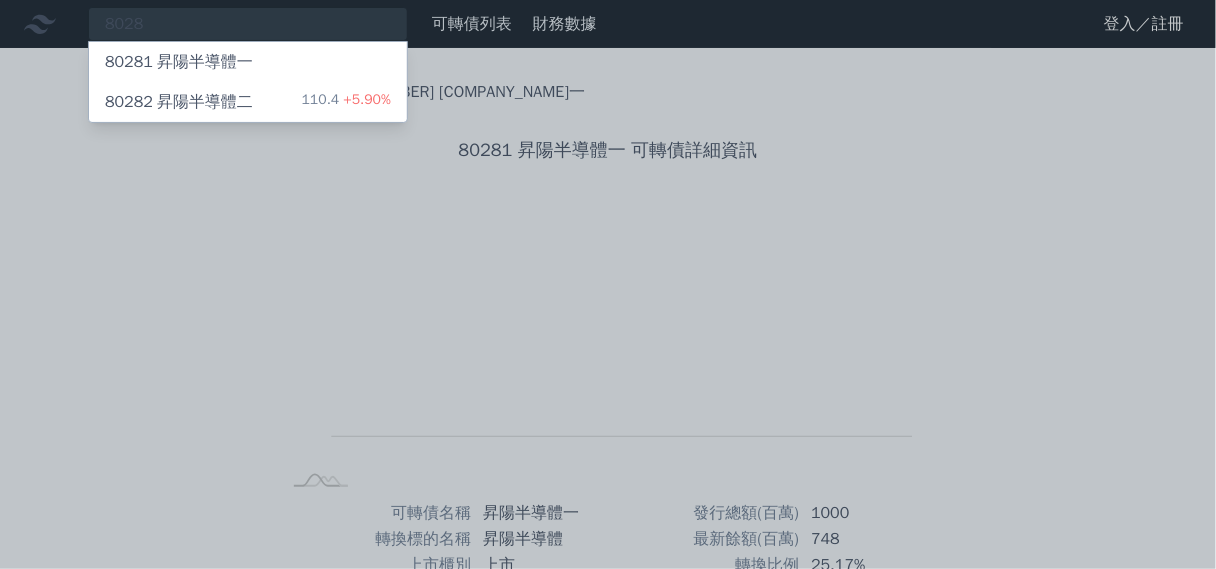 click on "[NUMBER] [COMPANY_NAME]二
110.4 +5.90%" at bounding box center (248, 102) 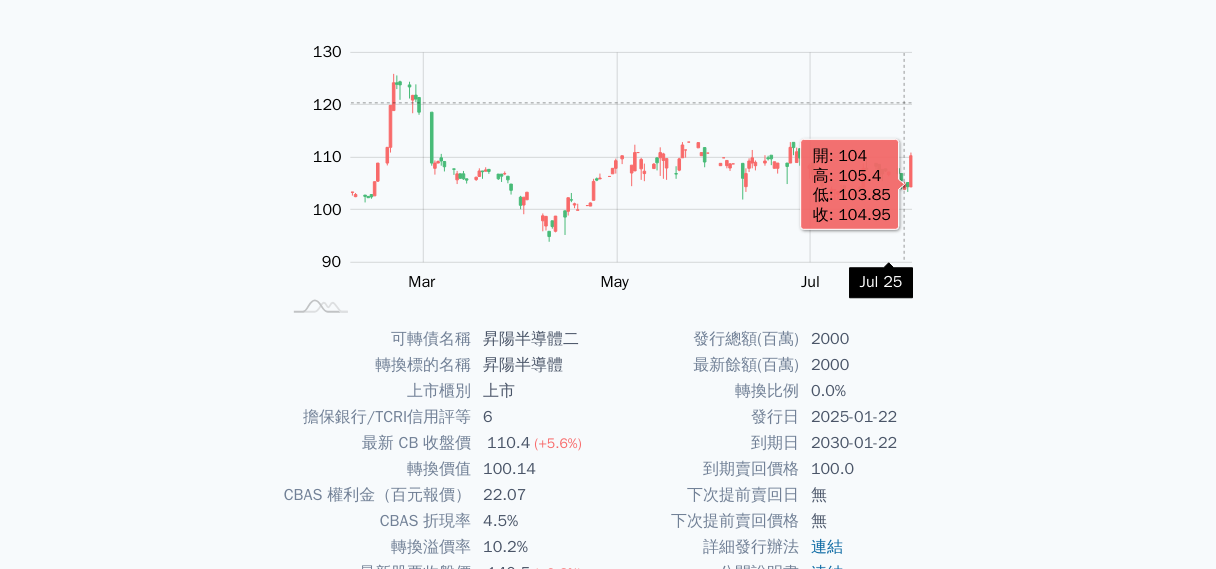 scroll, scrollTop: 357, scrollLeft: 0, axis: vertical 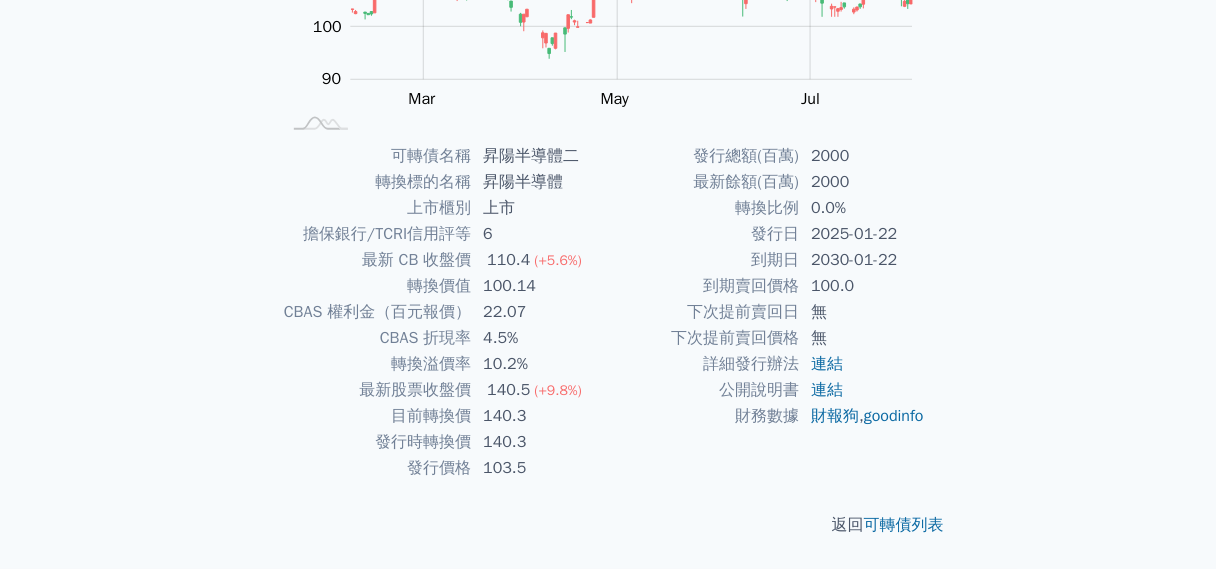 click on "可轉債列表
財務數據
可轉債列表
財務數據
登入／註冊
登入註冊
可轉債列表  ›
[NUMBER] [COMPANY_NAME]二
[NUMBER] [COMPANY_NAME]二 可轉債詳細資訊
Zoom Out 100 70 80 90 100 110 120 130 140 L Jan [YEAR] Mar May Jul Sep 開: 104.45" at bounding box center (608, 106) 